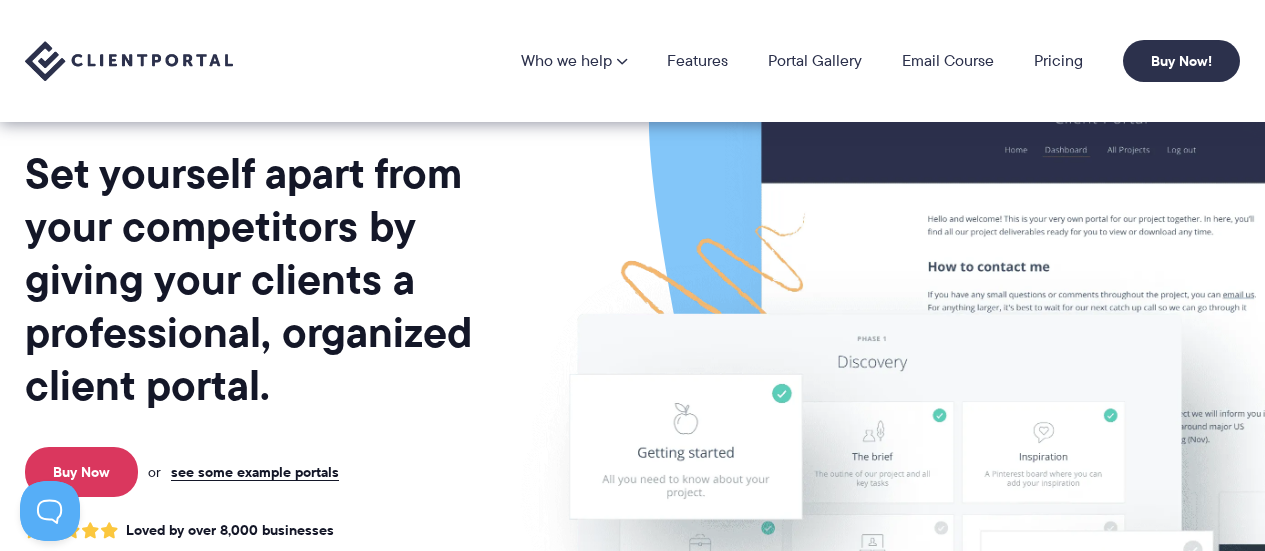scroll, scrollTop: 0, scrollLeft: 0, axis: both 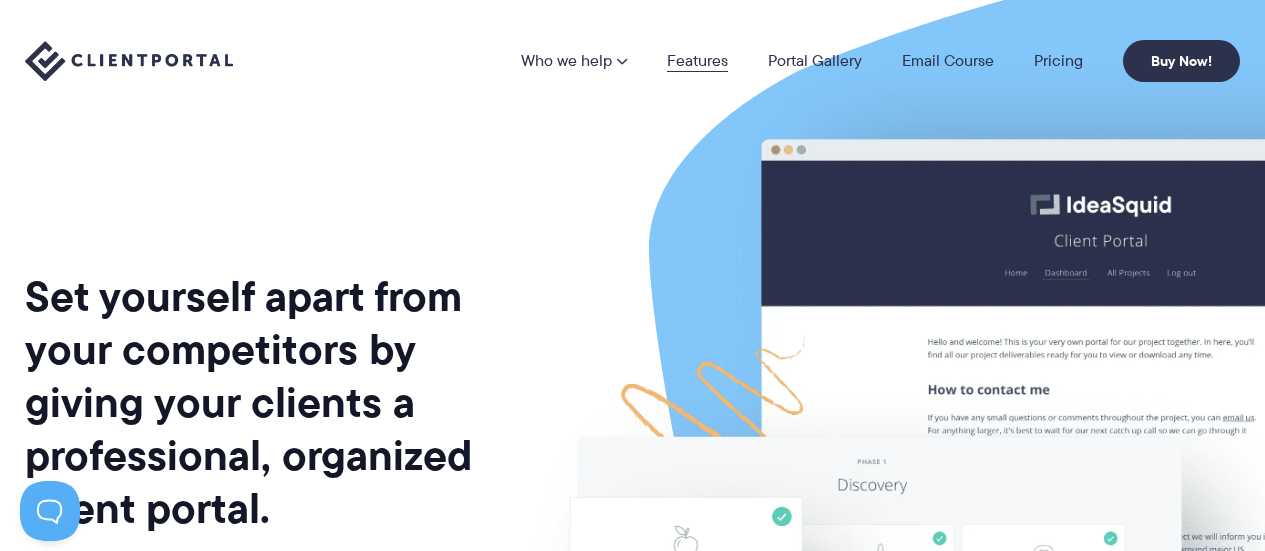 click on "Features" at bounding box center [697, 61] 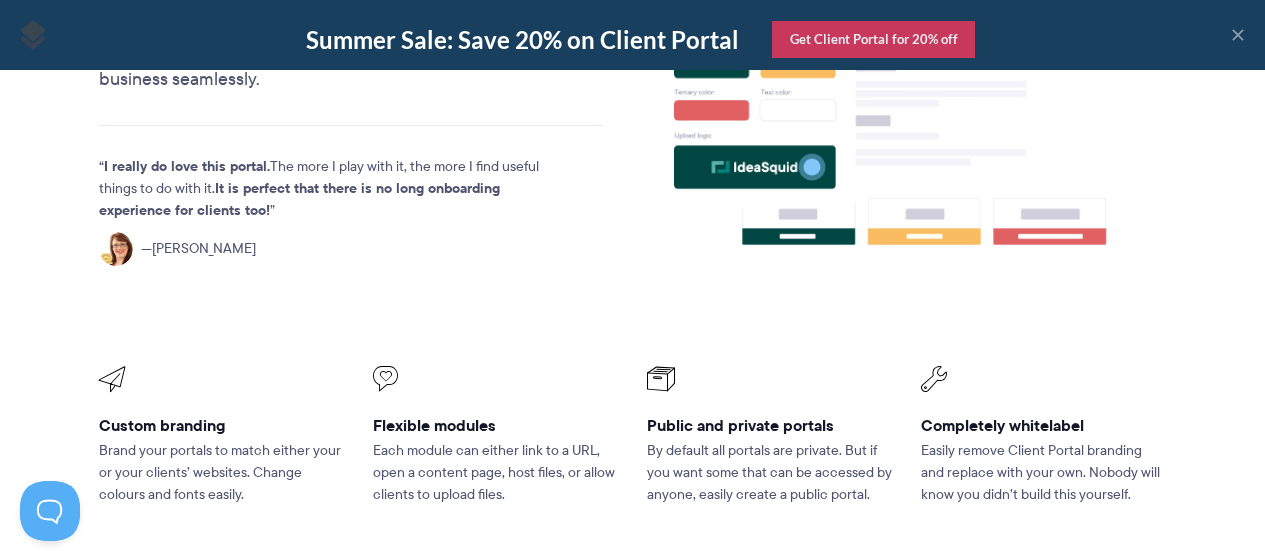 scroll, scrollTop: 800, scrollLeft: 0, axis: vertical 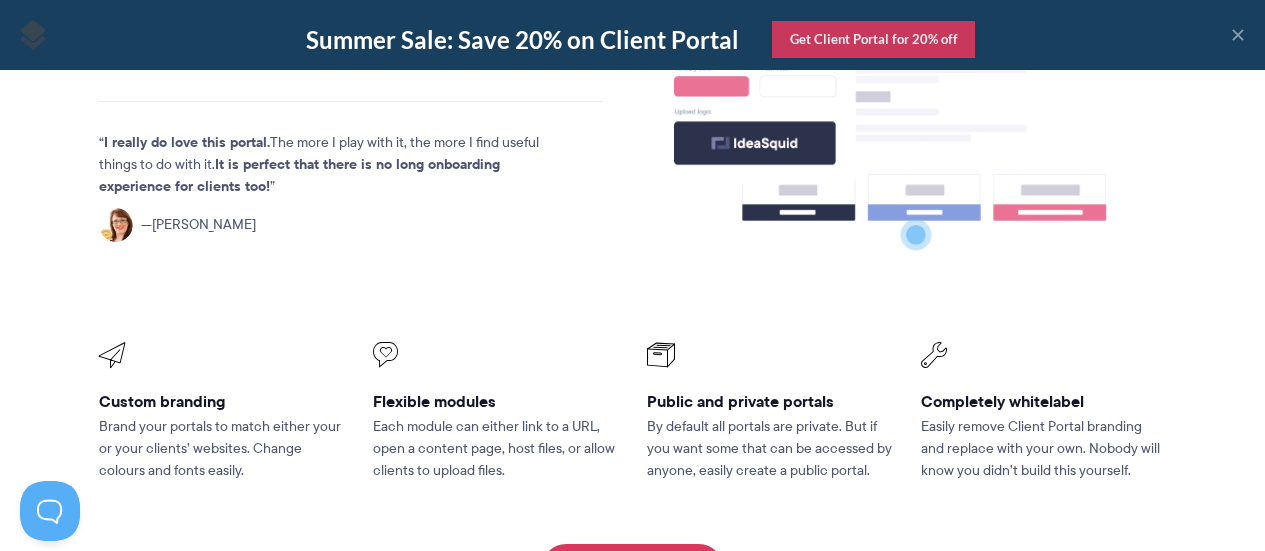 click on "Public and private portals   By default all portals are private. But if you want some that can be accessed by anyone, easily create a public portal." at bounding box center [770, 412] 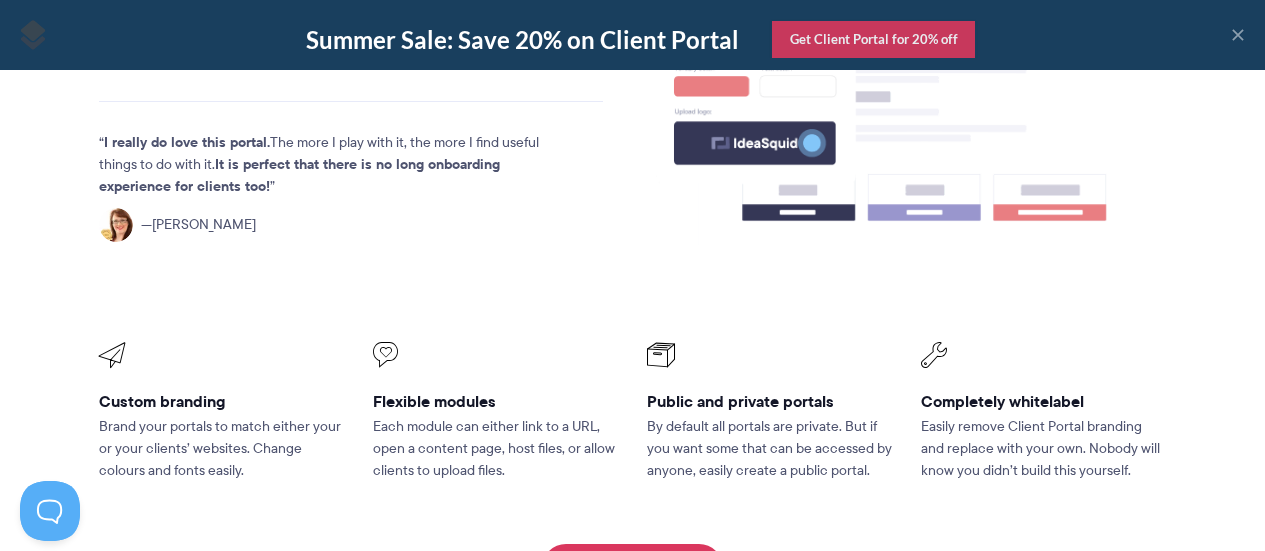 click on "Public and private portals" at bounding box center (770, 401) 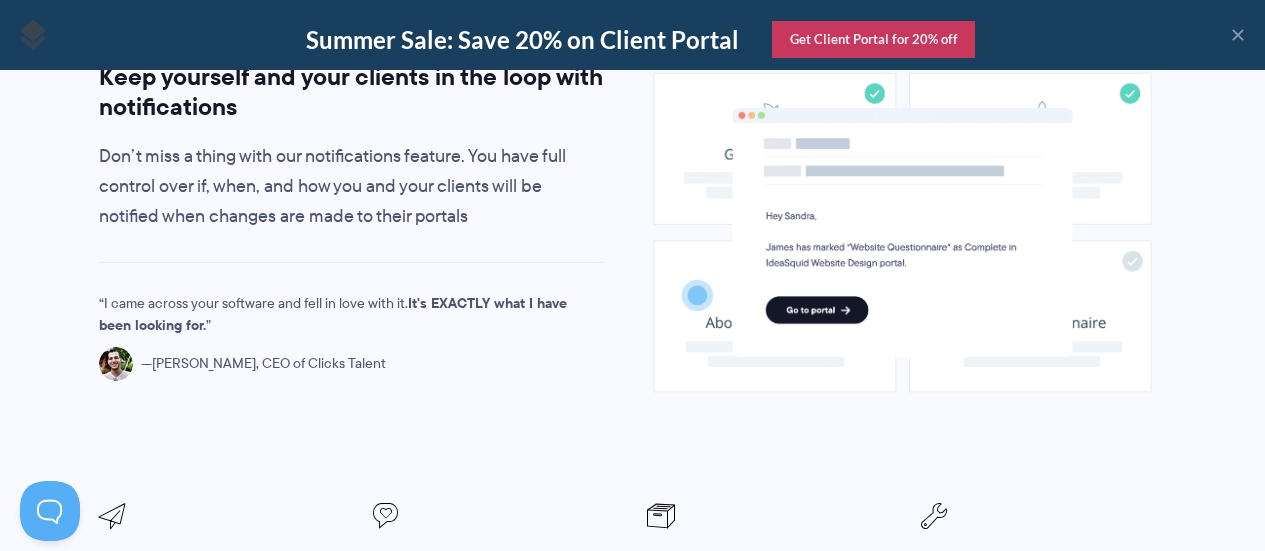 scroll, scrollTop: 1700, scrollLeft: 0, axis: vertical 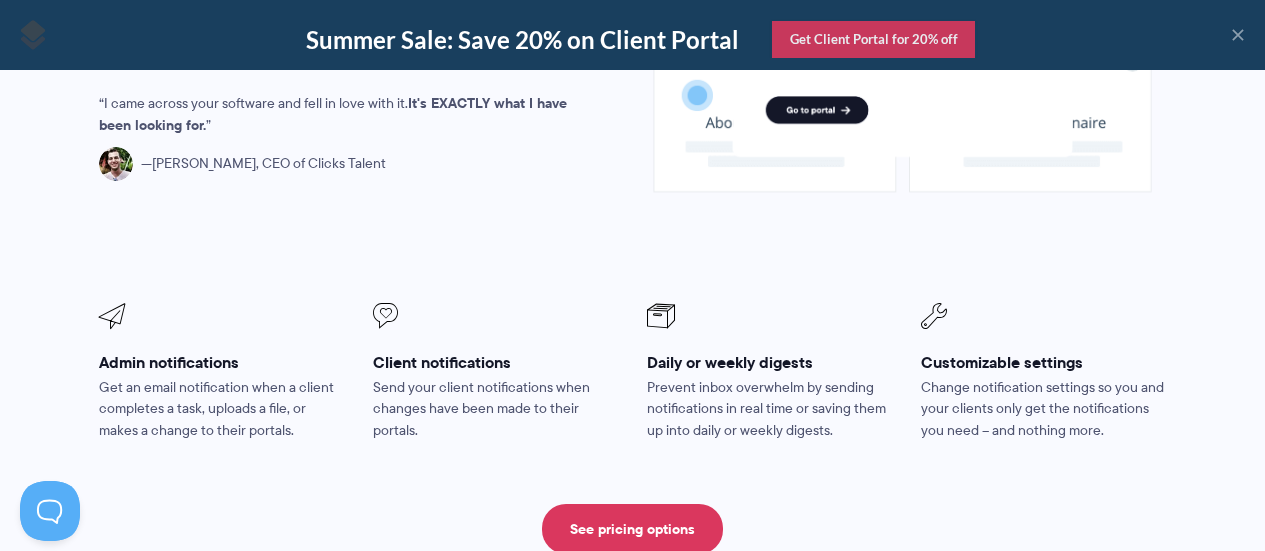 click on "Customizable settings" at bounding box center (1044, 362) 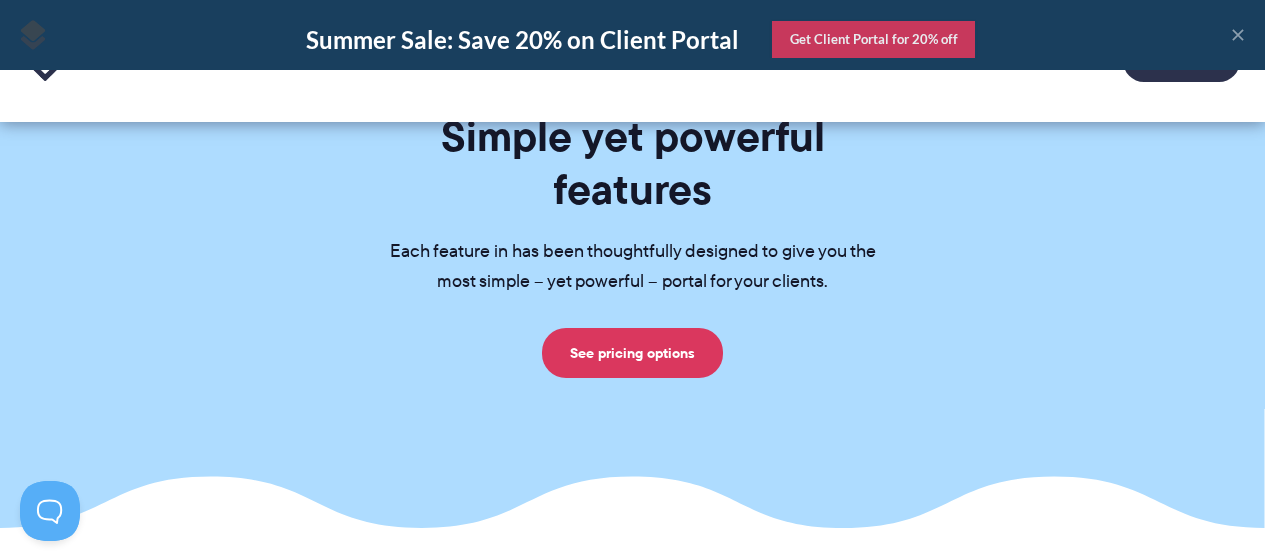 scroll, scrollTop: 0, scrollLeft: 0, axis: both 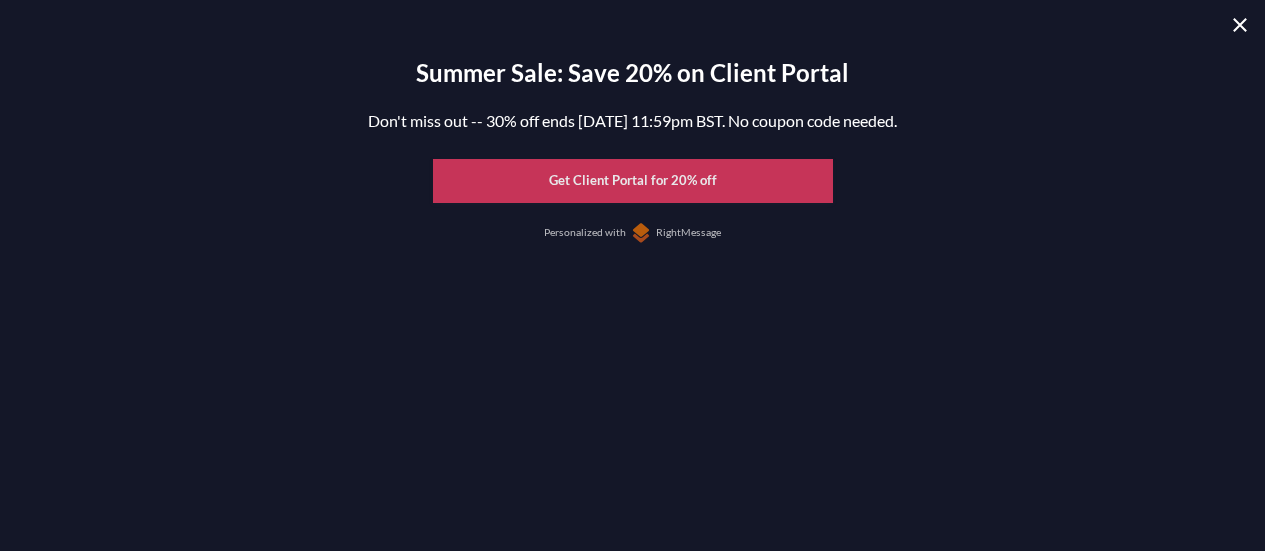 click at bounding box center [1240, 25] 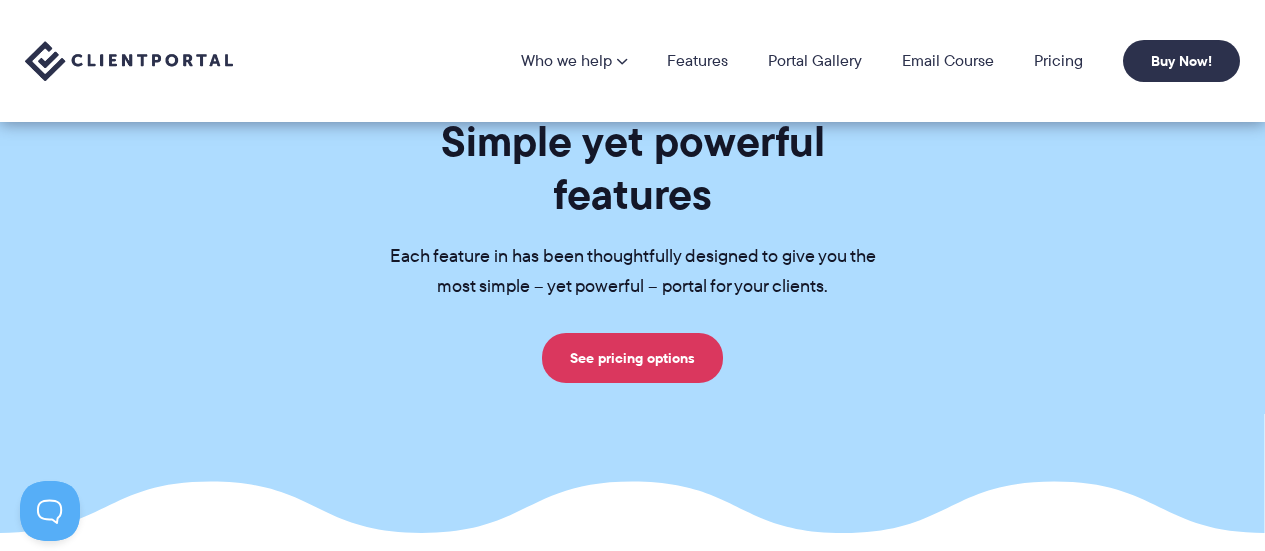 scroll, scrollTop: 200, scrollLeft: 0, axis: vertical 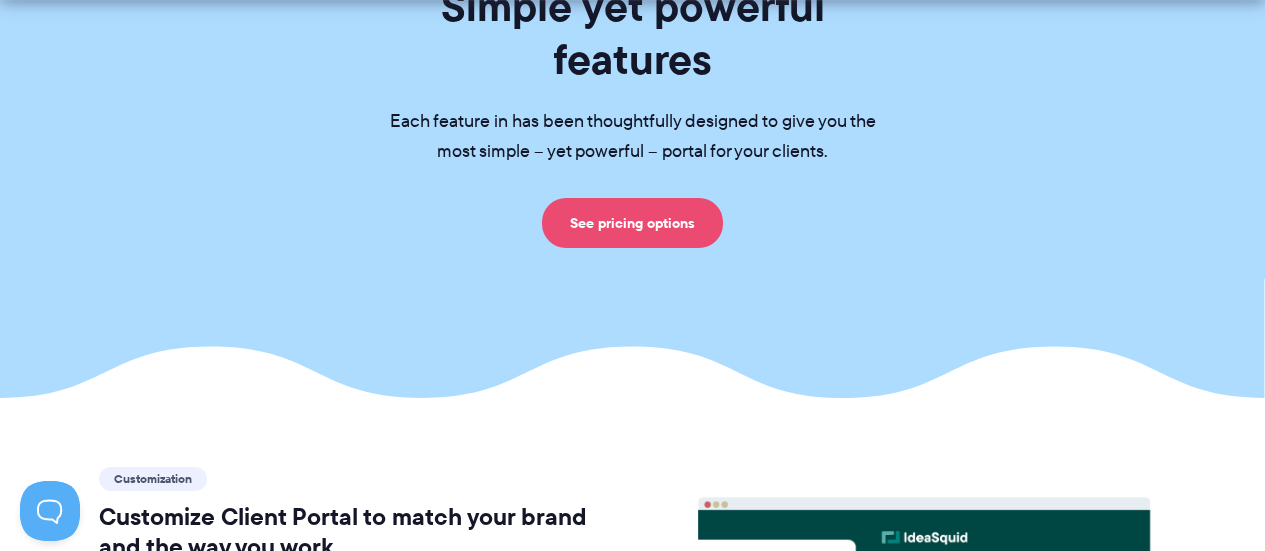 click on "See pricing options" at bounding box center (632, 223) 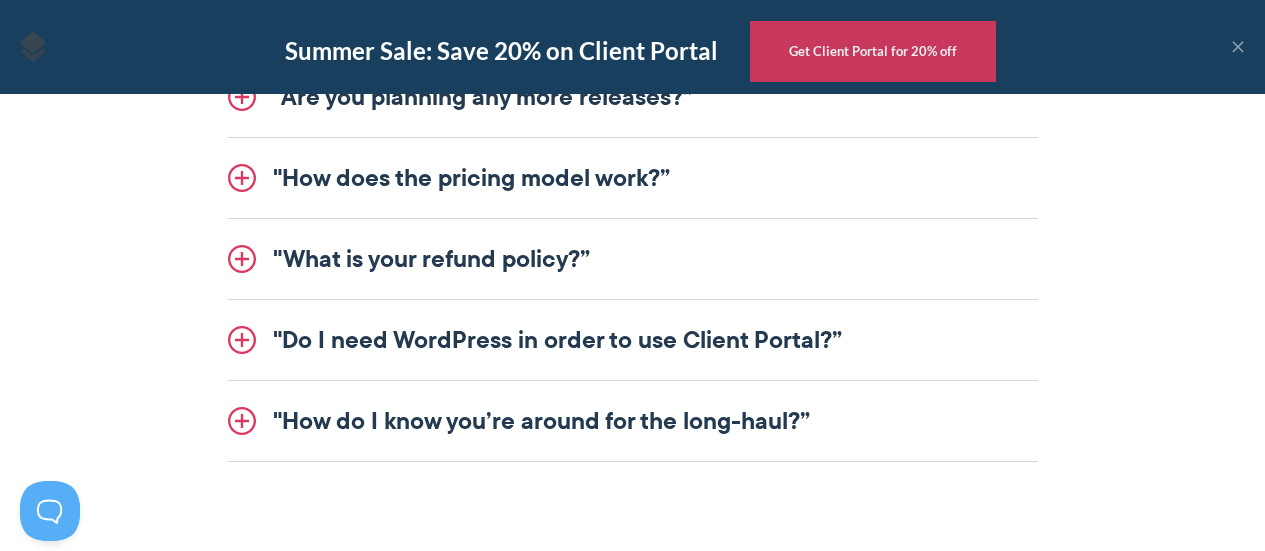 scroll, scrollTop: 3000, scrollLeft: 0, axis: vertical 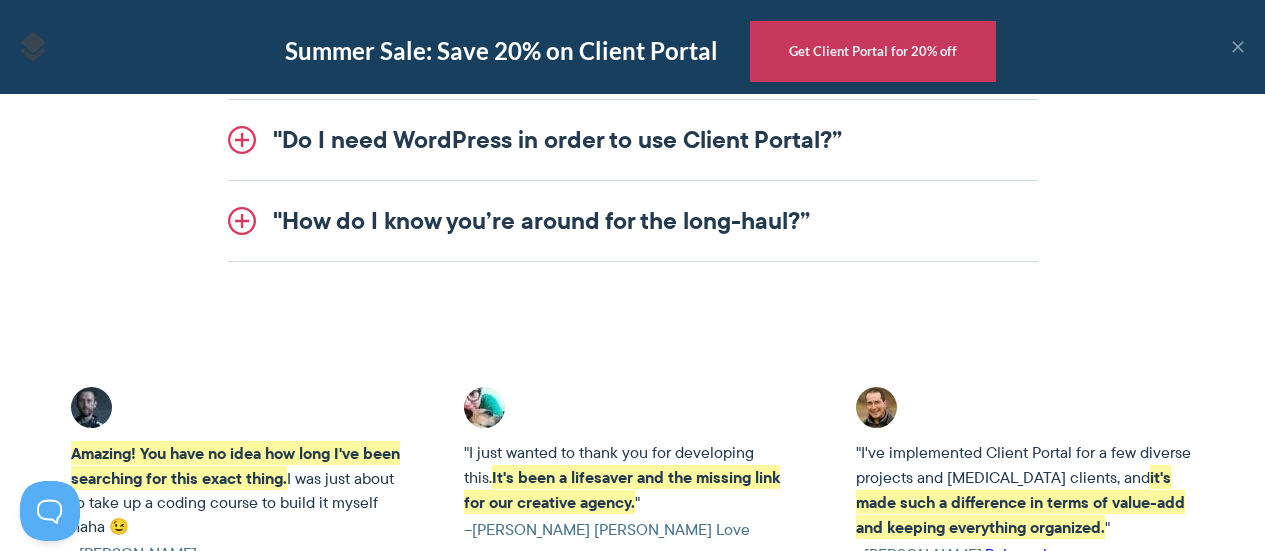 click on ""Do I need WordPress in order to use Client Portal?”" at bounding box center (633, 140) 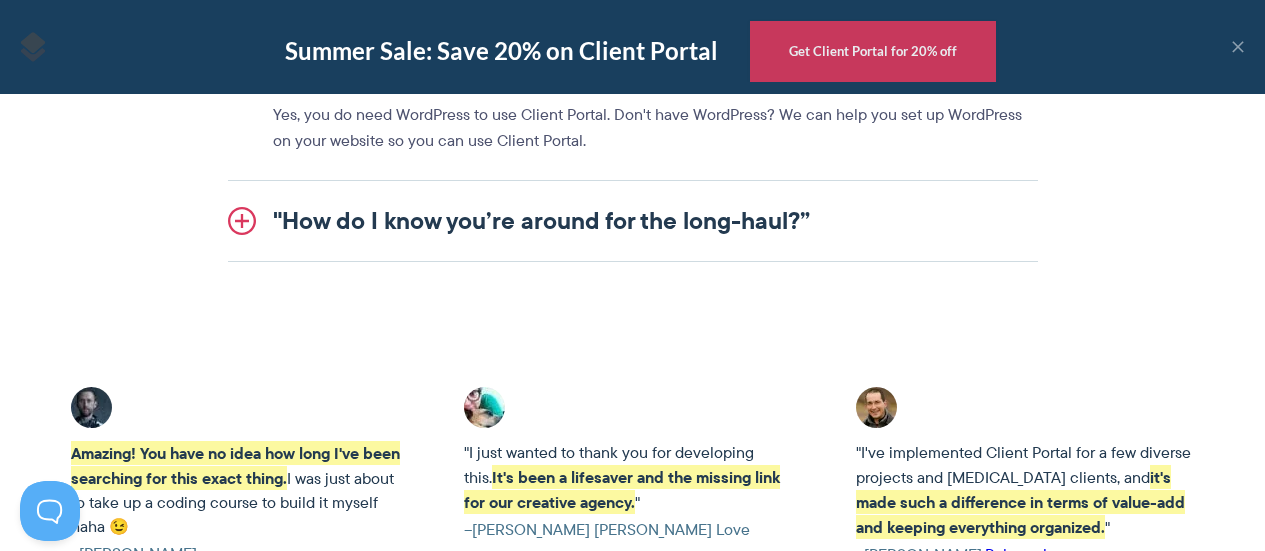 scroll, scrollTop: 2866, scrollLeft: 0, axis: vertical 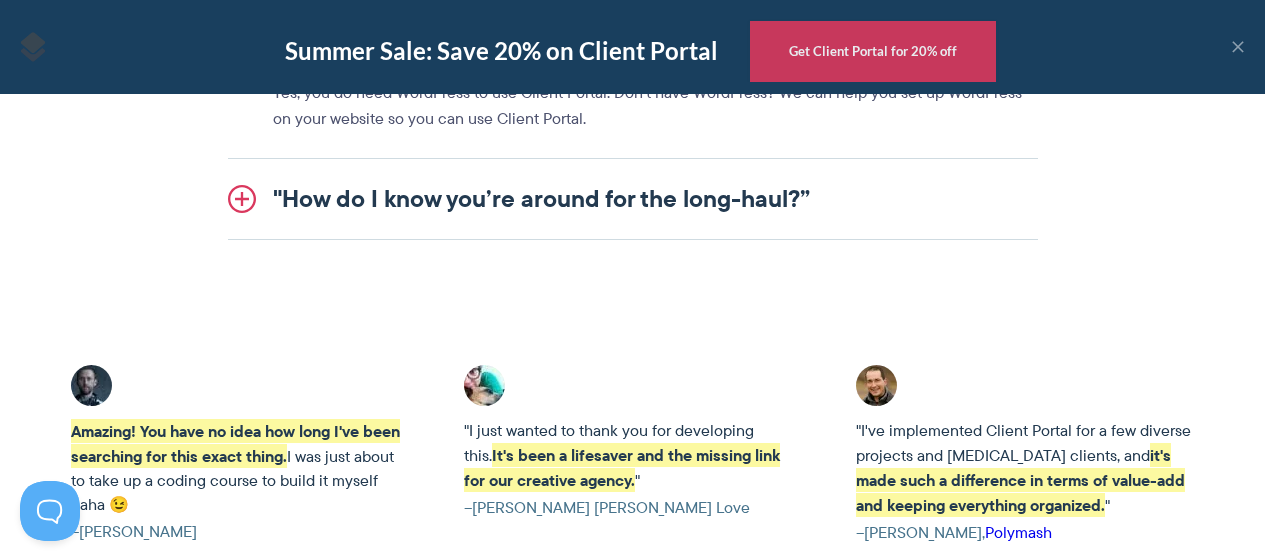 click on ""How do I know you’re around for the long-haul?”" at bounding box center [633, 199] 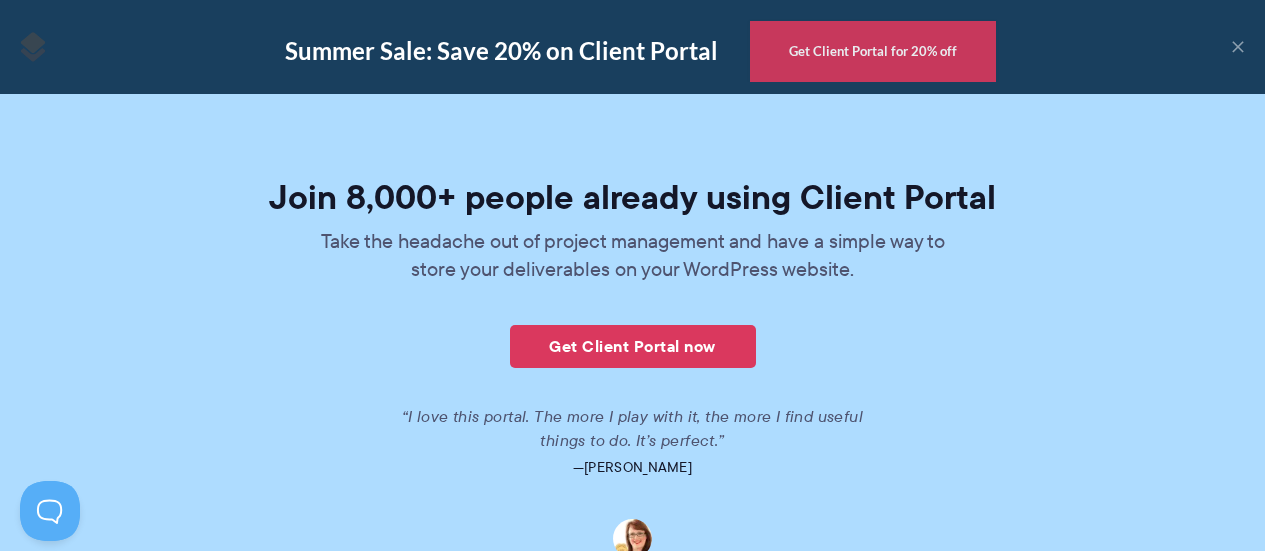 scroll, scrollTop: 4766, scrollLeft: 0, axis: vertical 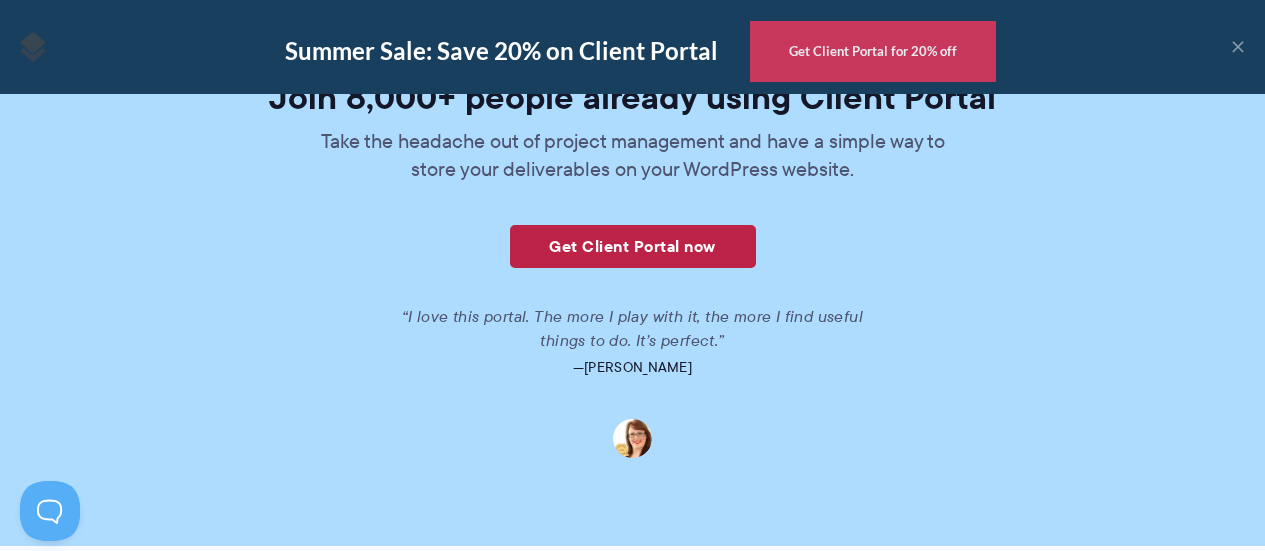 click on "Get Client Portal now" at bounding box center (633, 246) 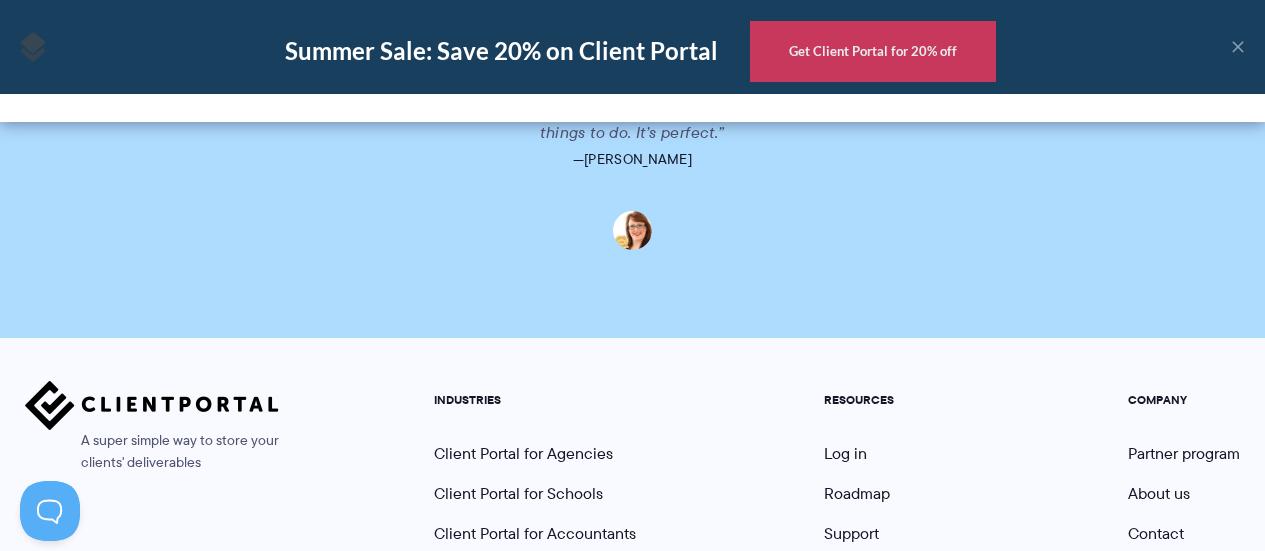 scroll, scrollTop: 4800, scrollLeft: 0, axis: vertical 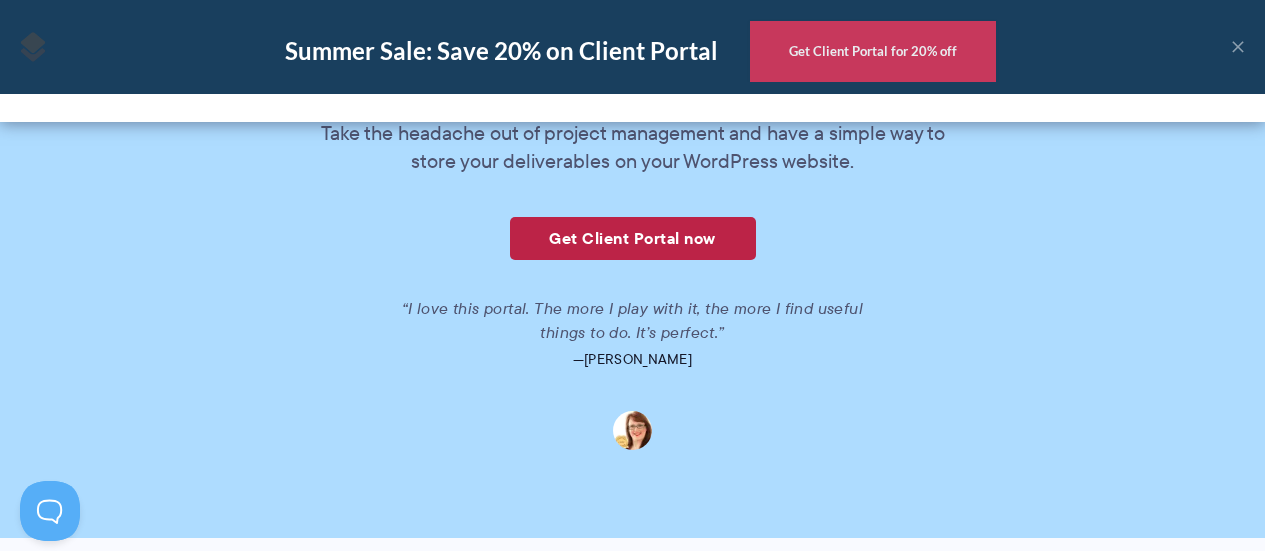 click on "Get Client Portal now" at bounding box center [633, 238] 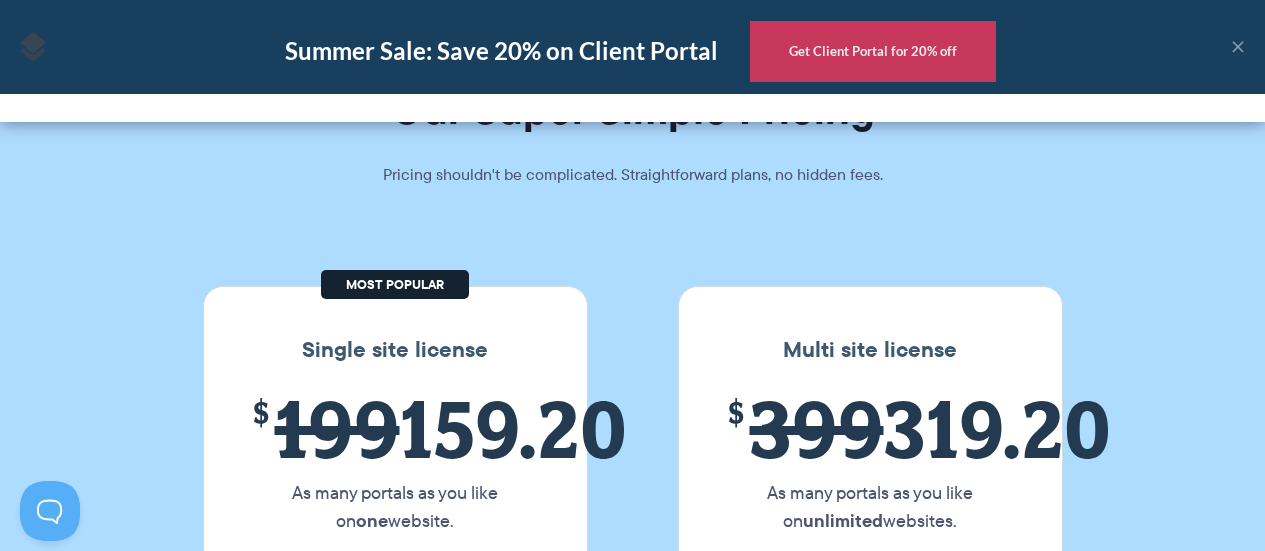 scroll, scrollTop: 0, scrollLeft: 0, axis: both 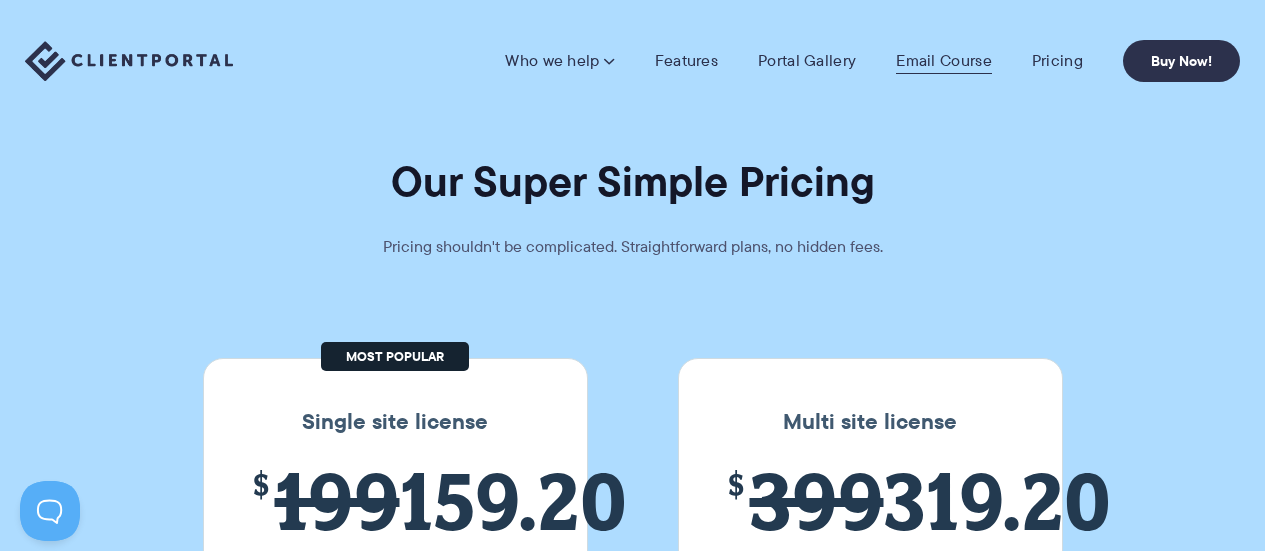 click on "Email Course" at bounding box center [944, 61] 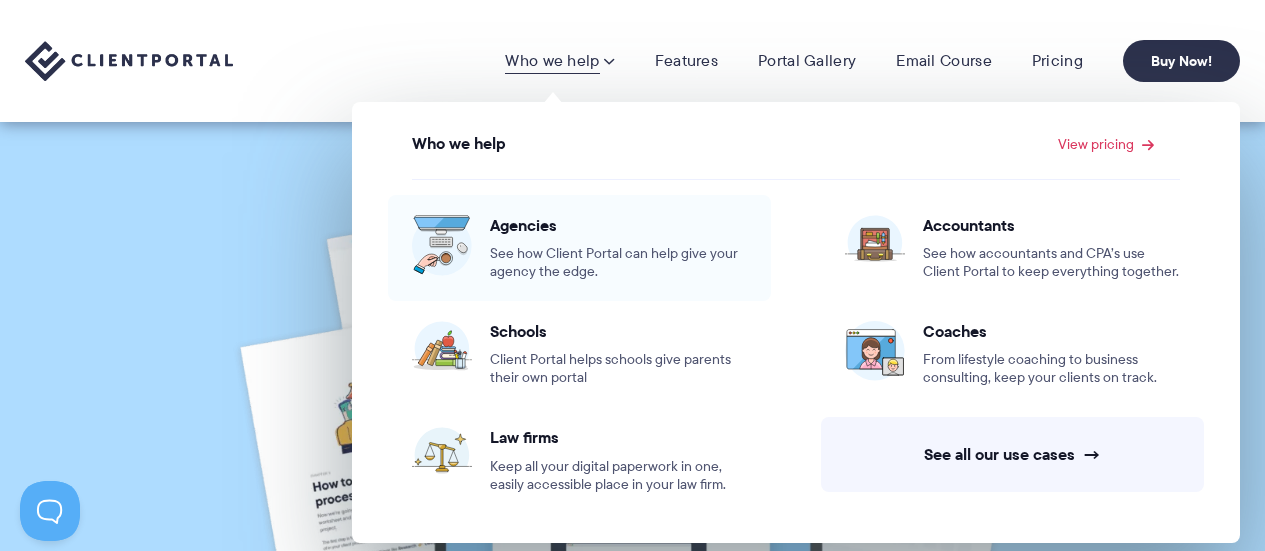 scroll, scrollTop: 0, scrollLeft: 0, axis: both 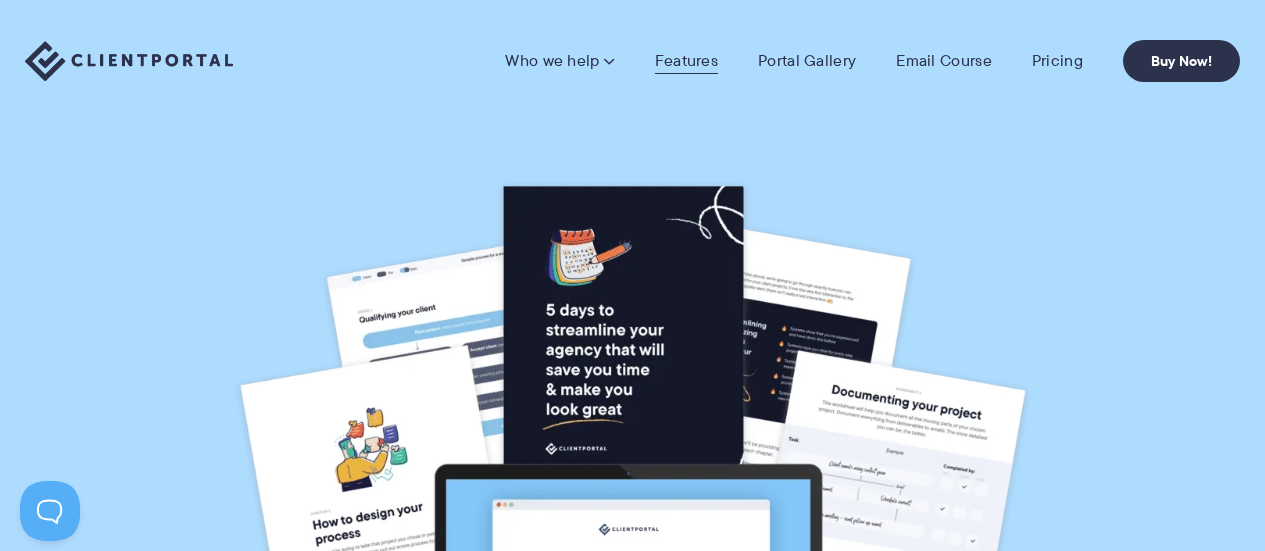 click on "Features" at bounding box center [686, 61] 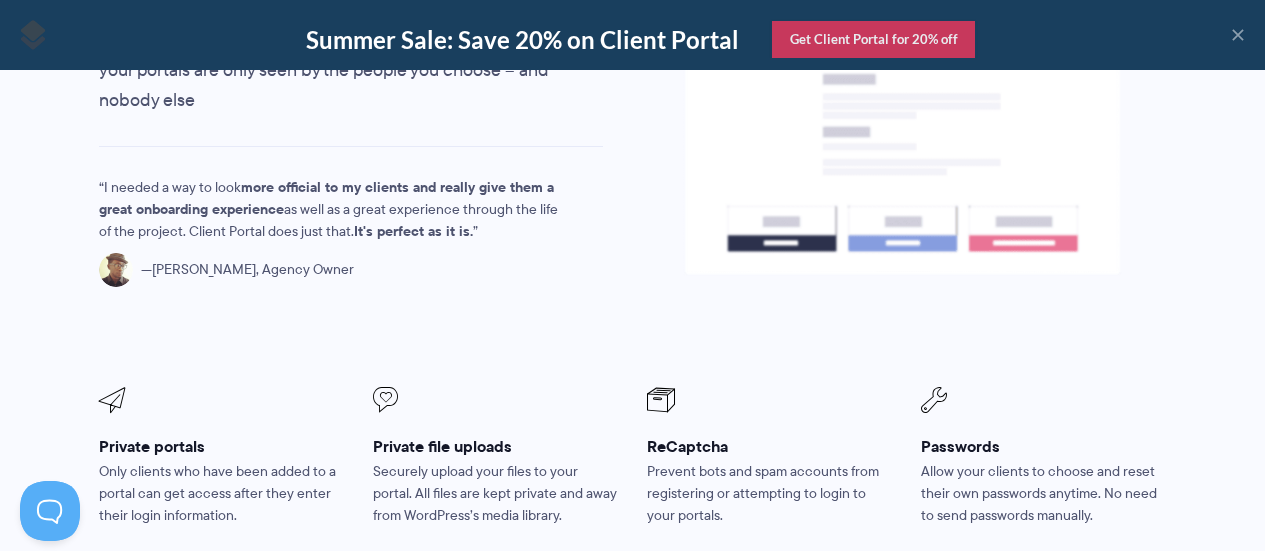 scroll, scrollTop: 3800, scrollLeft: 0, axis: vertical 